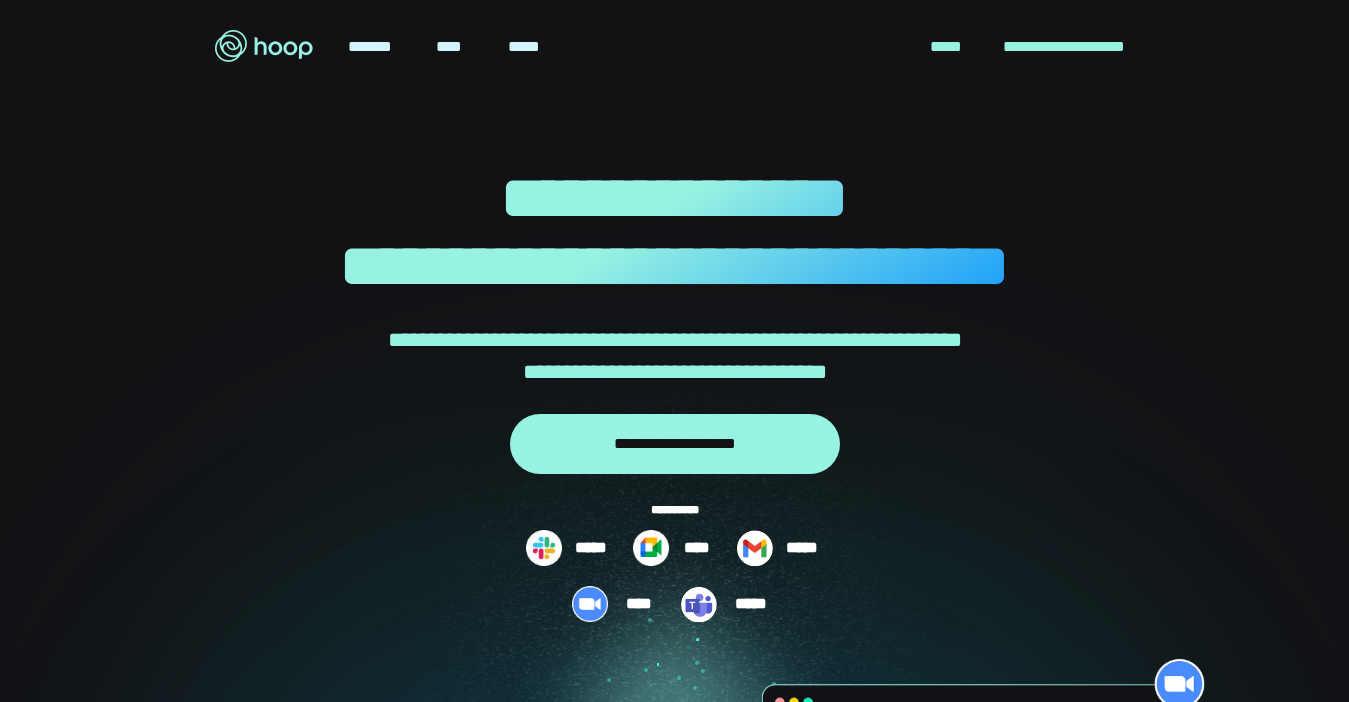scroll, scrollTop: 0, scrollLeft: 0, axis: both 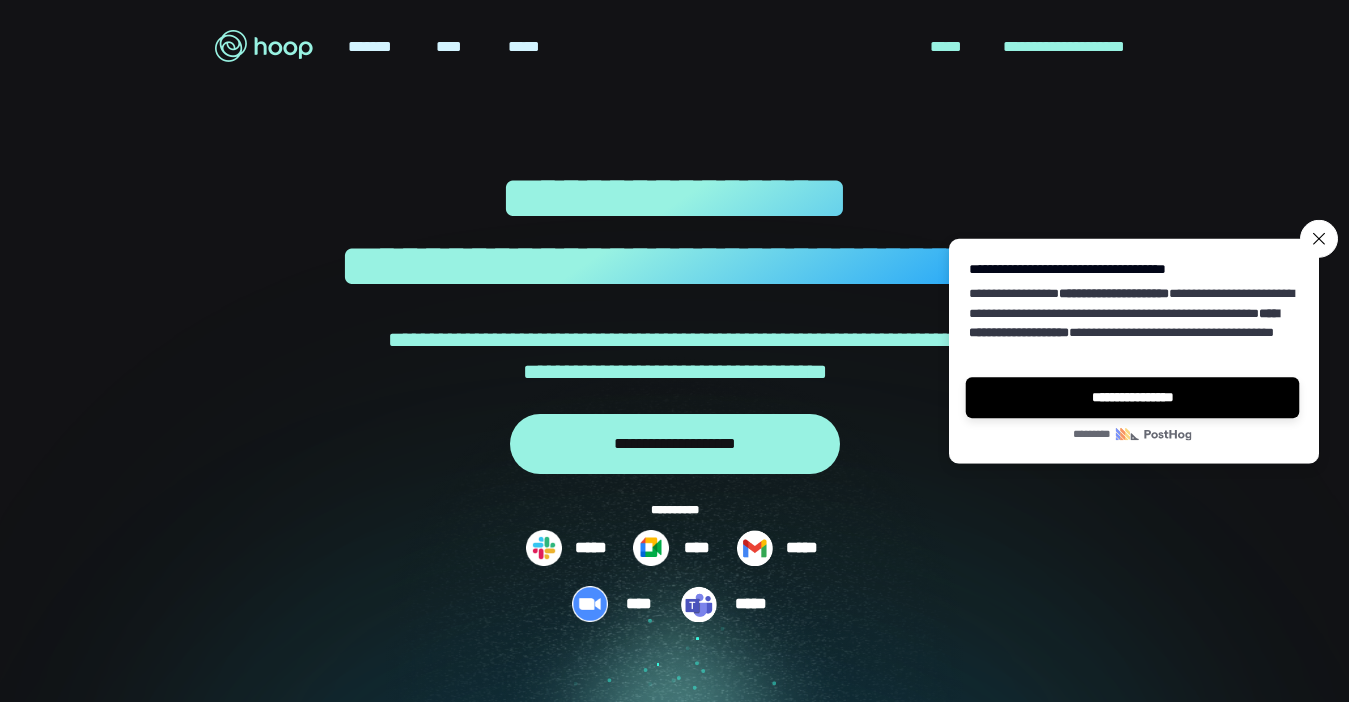 click on "**********" at bounding box center [1133, 397] 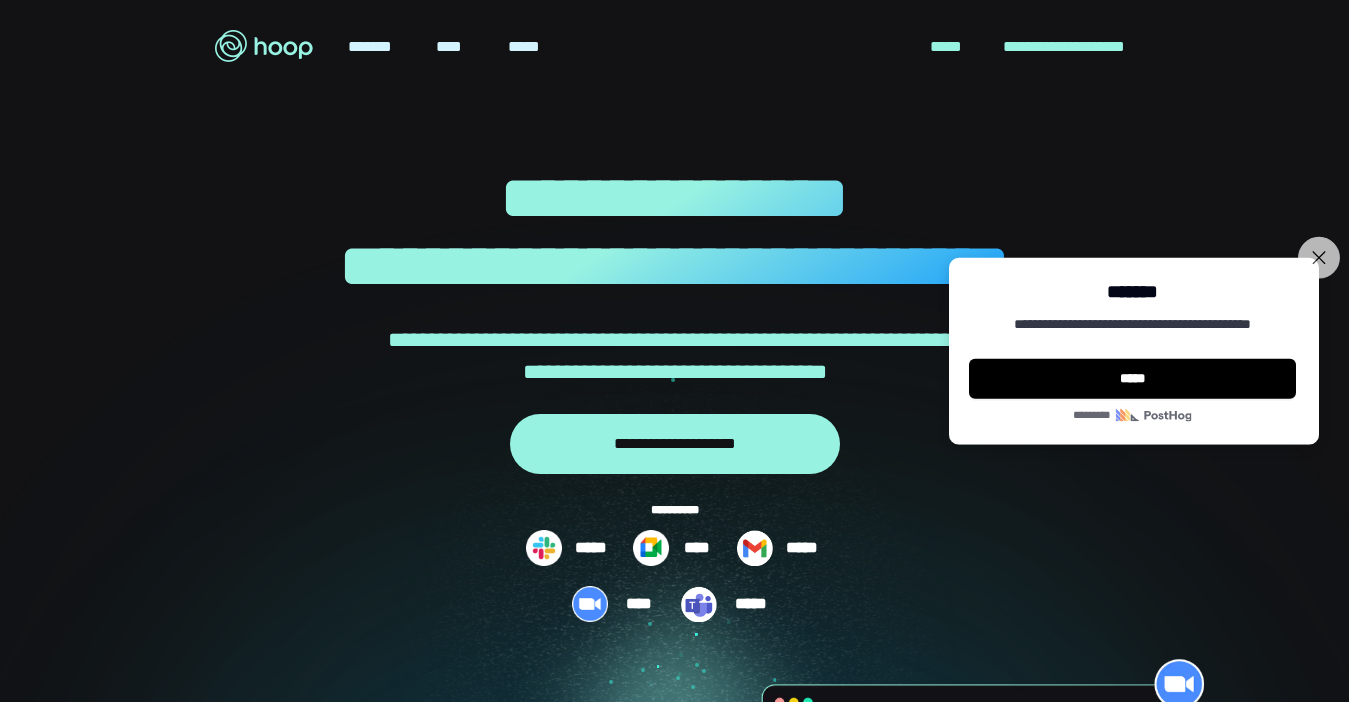 click on "**********" 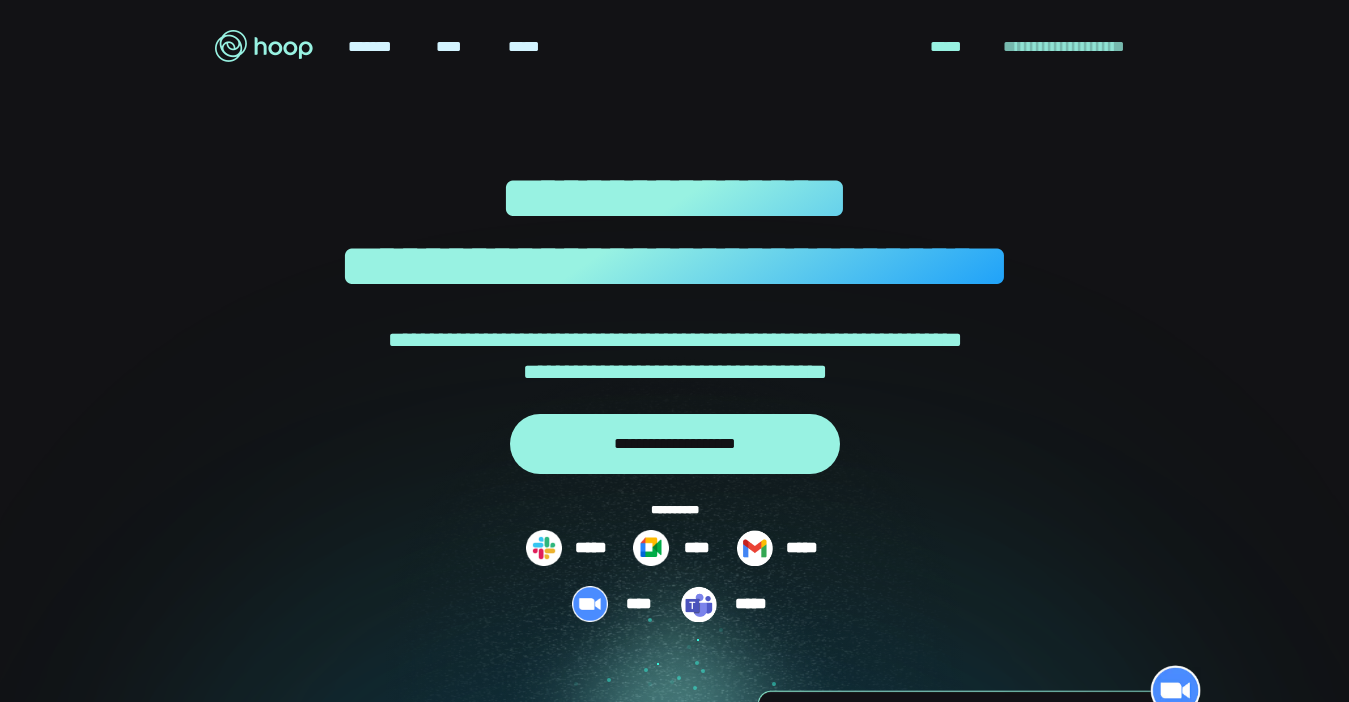 click on "**********" at bounding box center [1064, 46] 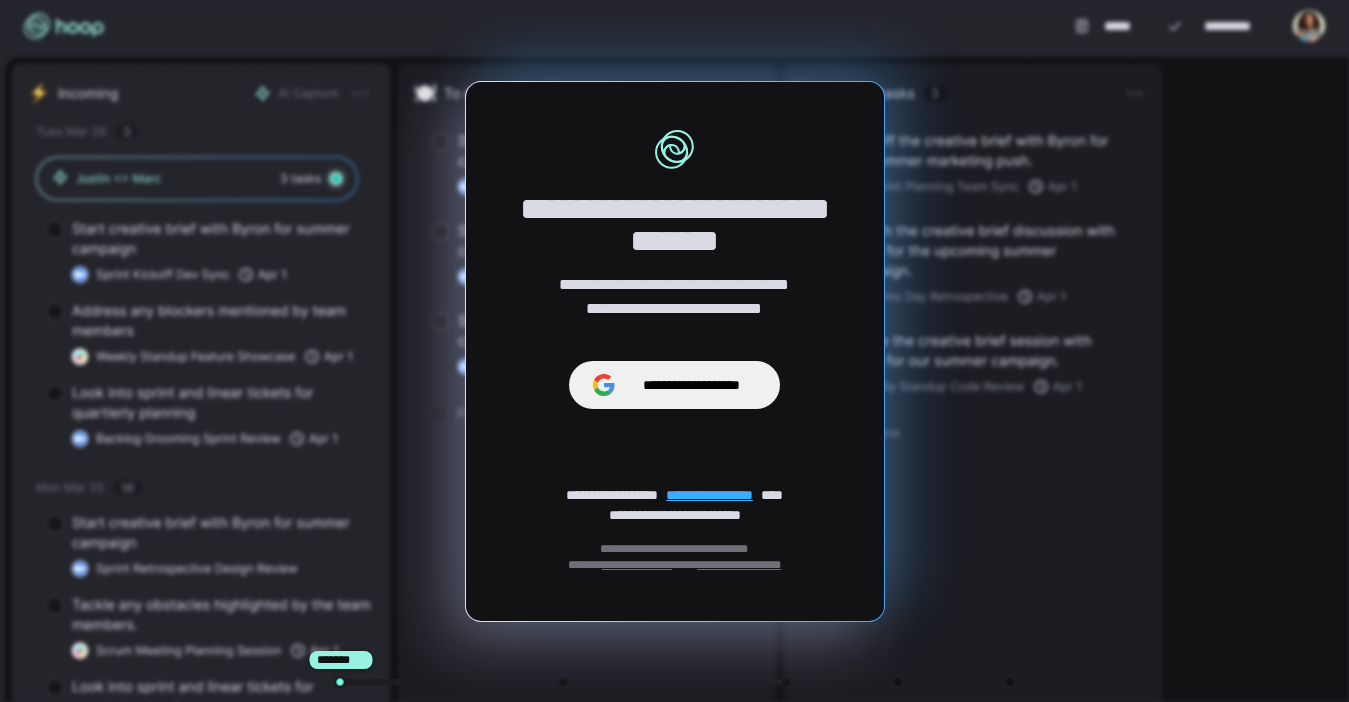 scroll, scrollTop: 0, scrollLeft: 0, axis: both 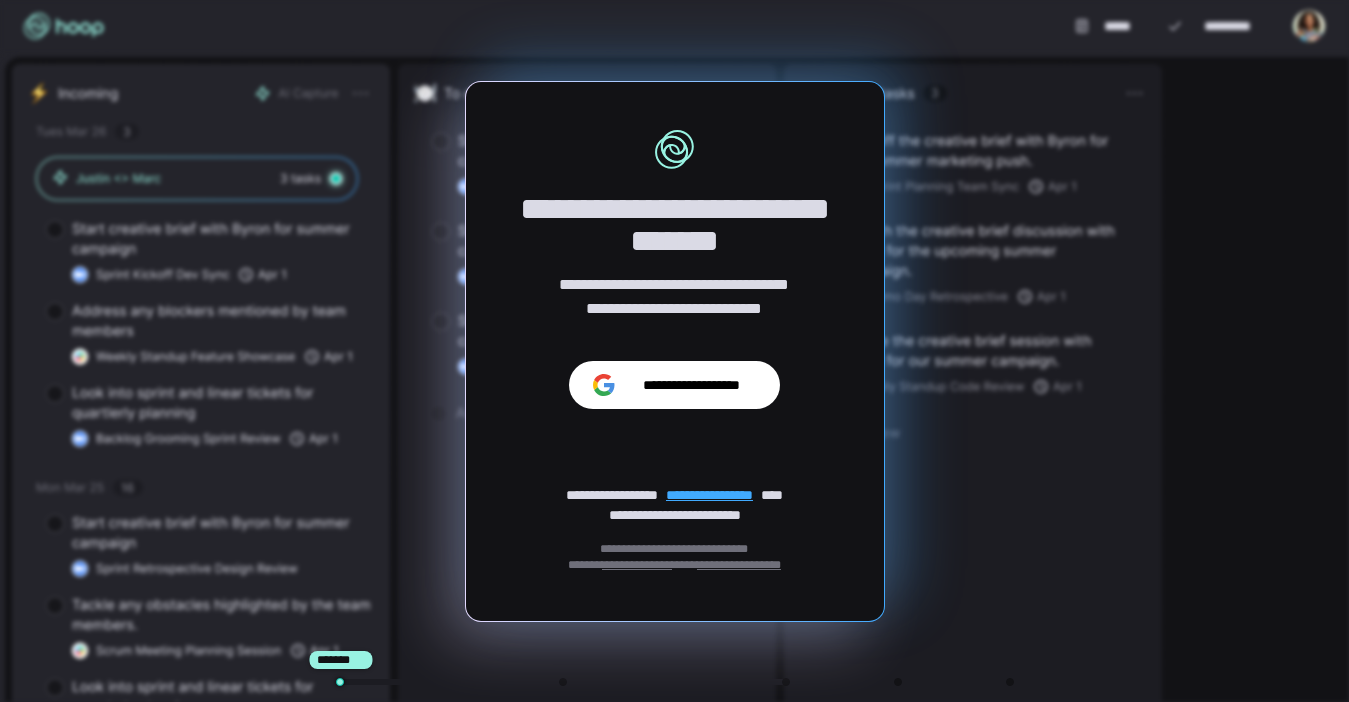 click on "**********" at bounding box center (691, 385) 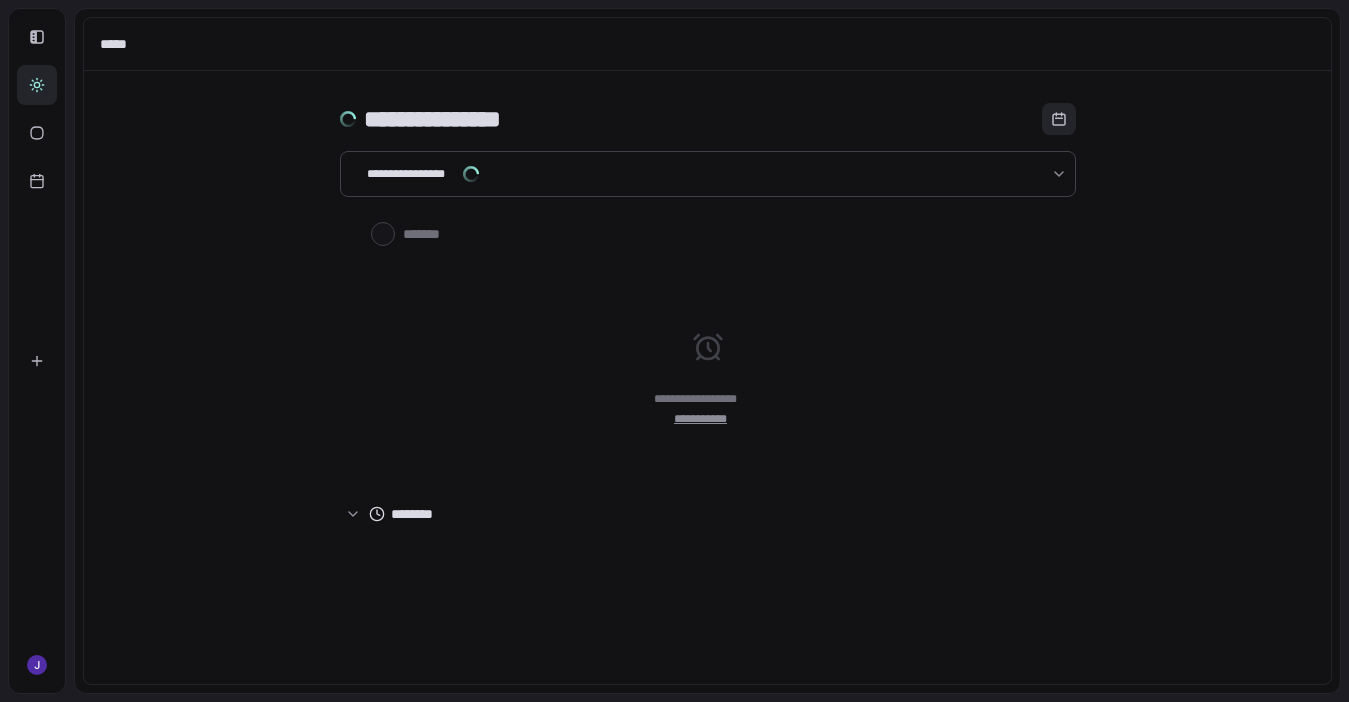 scroll, scrollTop: 0, scrollLeft: 0, axis: both 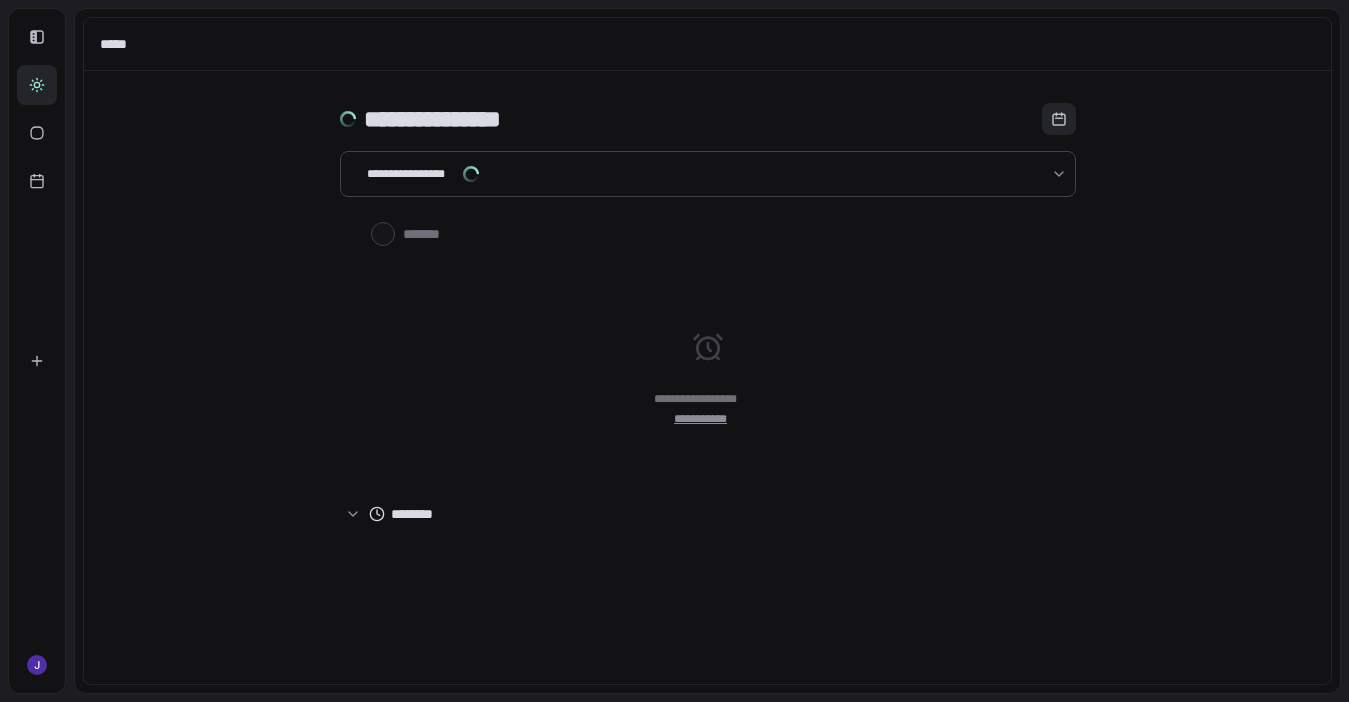 type on "*" 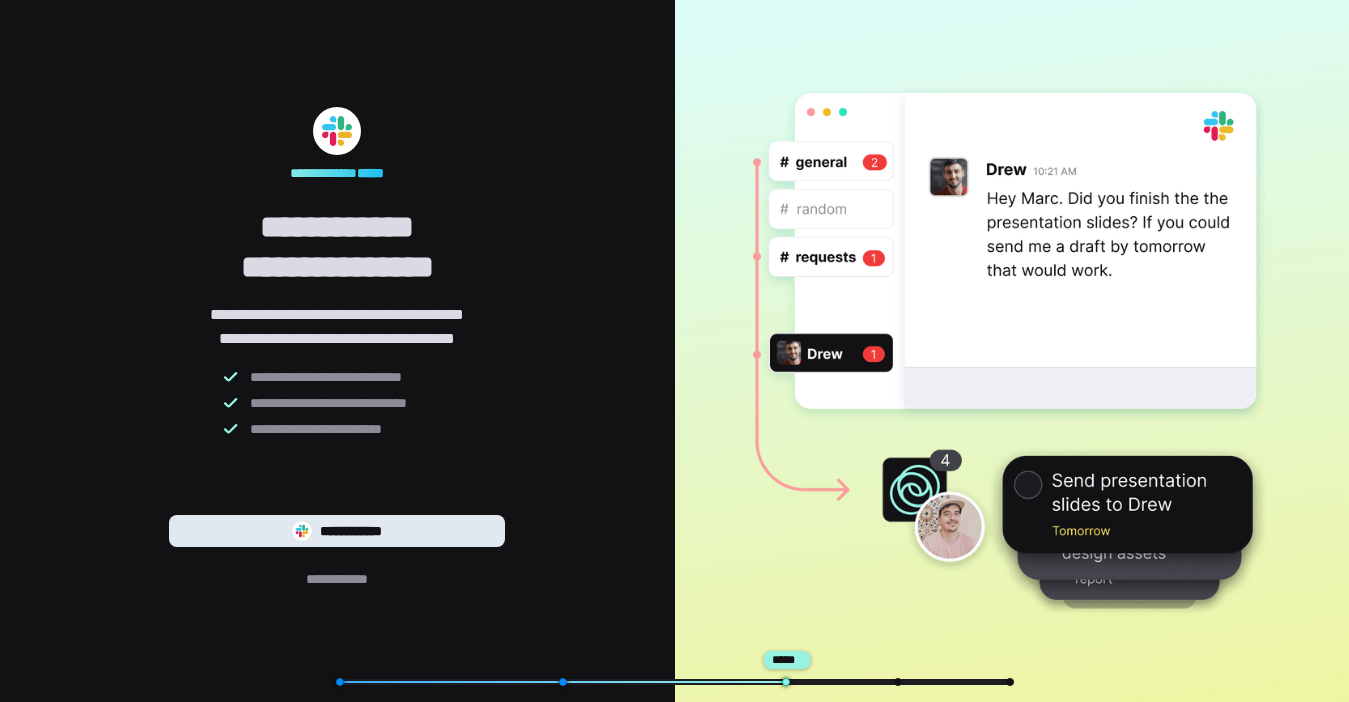 click on "**********" at bounding box center [337, 531] 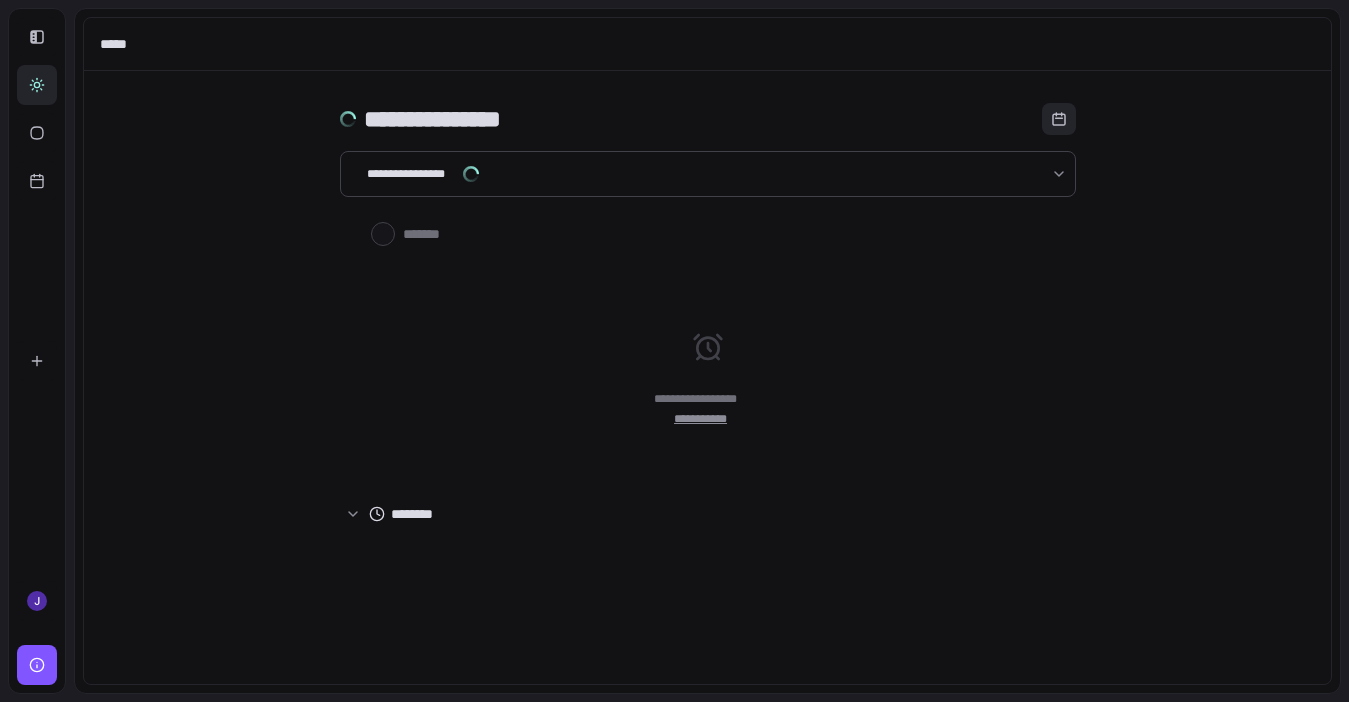 scroll, scrollTop: 0, scrollLeft: 0, axis: both 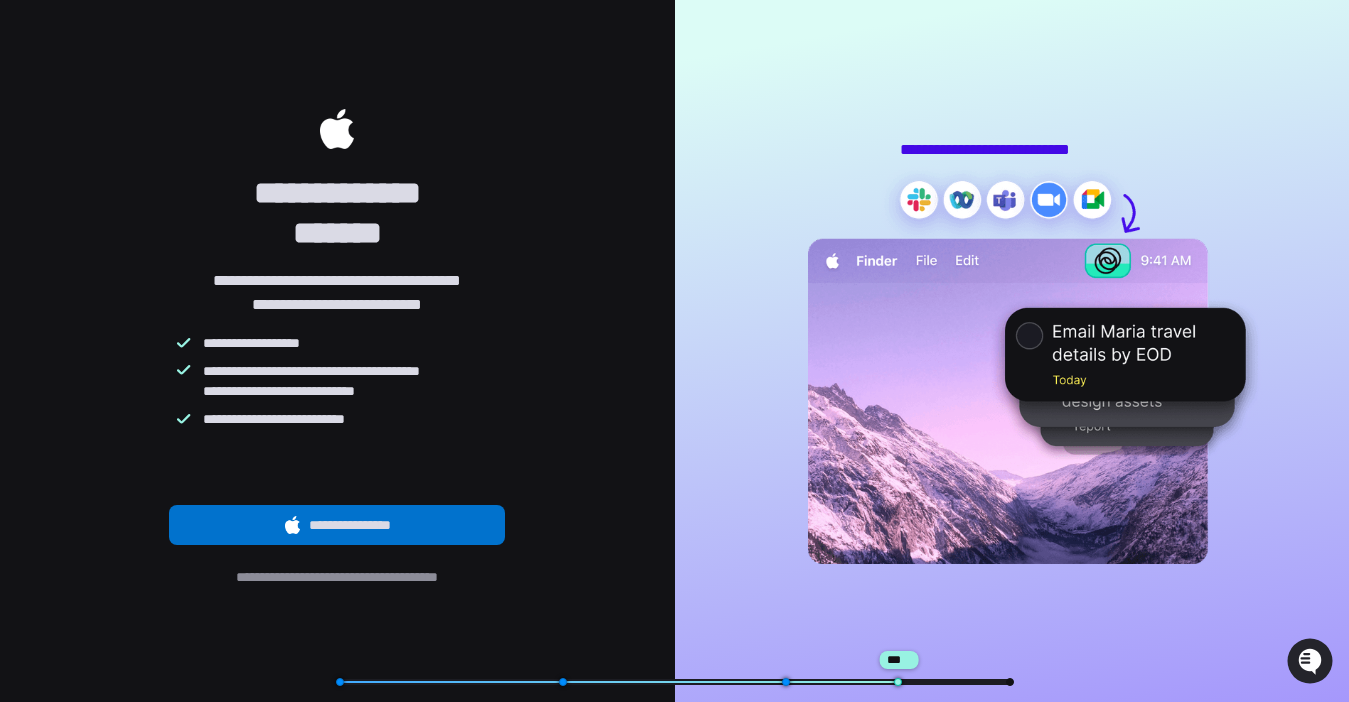 click on "**********" at bounding box center (337, 525) 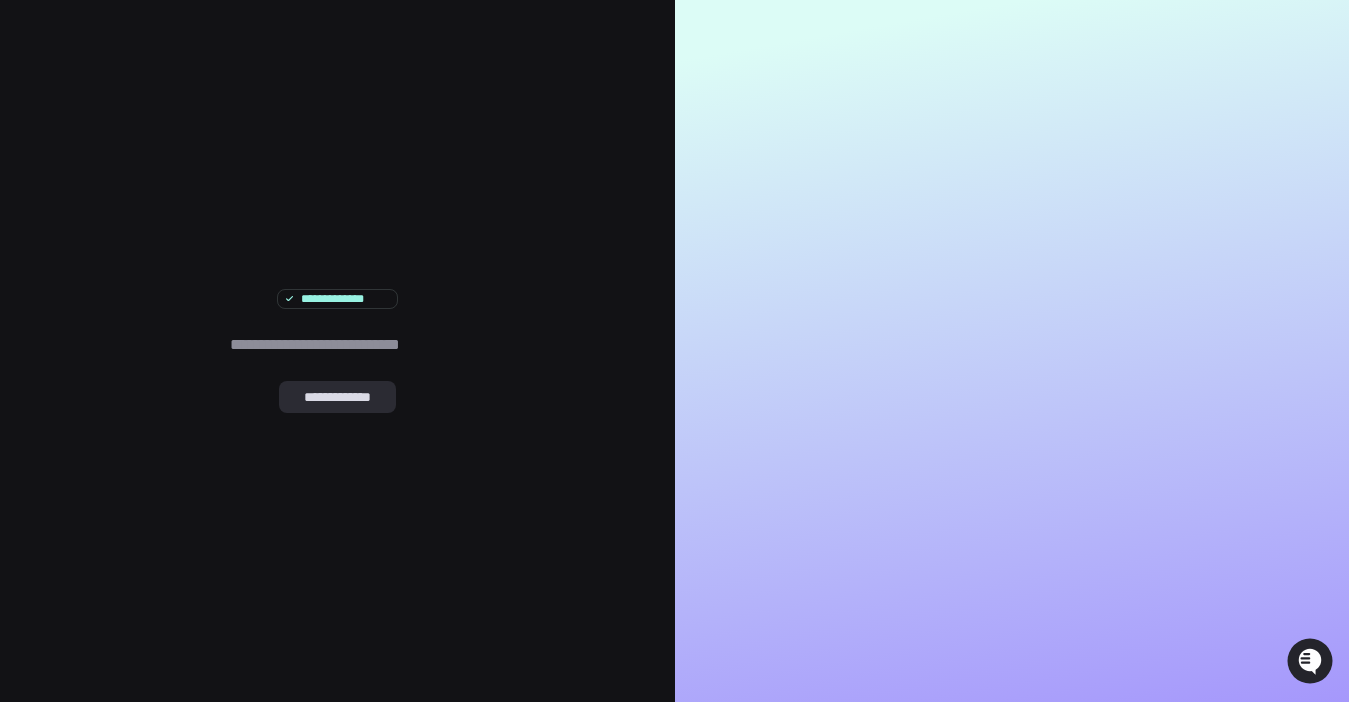 click on "**********" at bounding box center [337, 397] 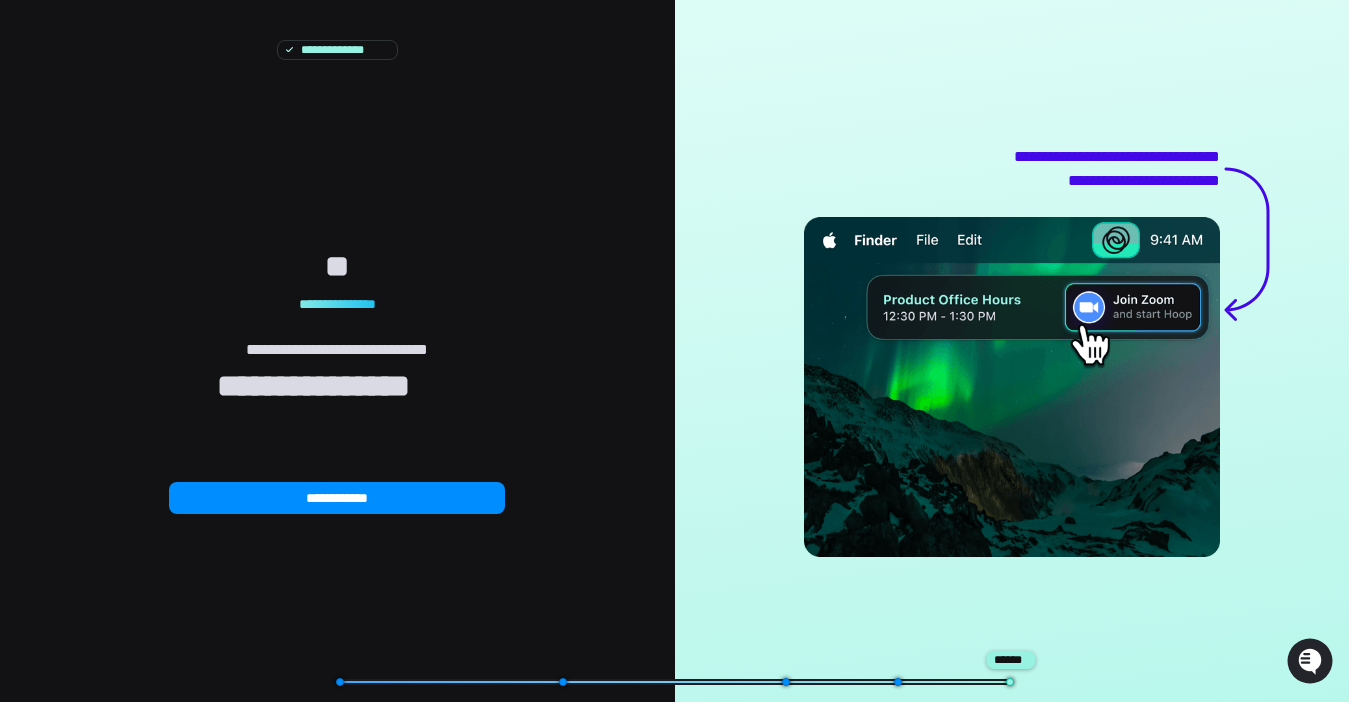 click on "******" at bounding box center [1010, 660] 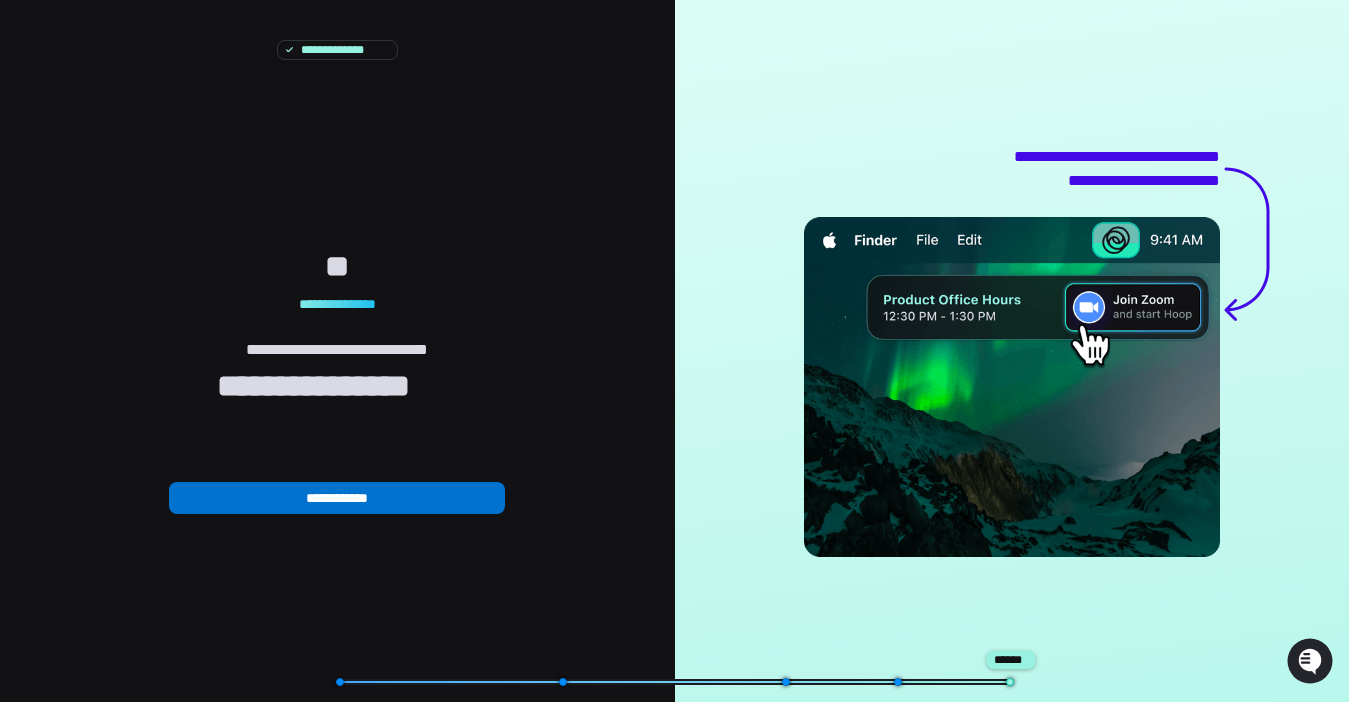 click on "**********" at bounding box center (337, 498) 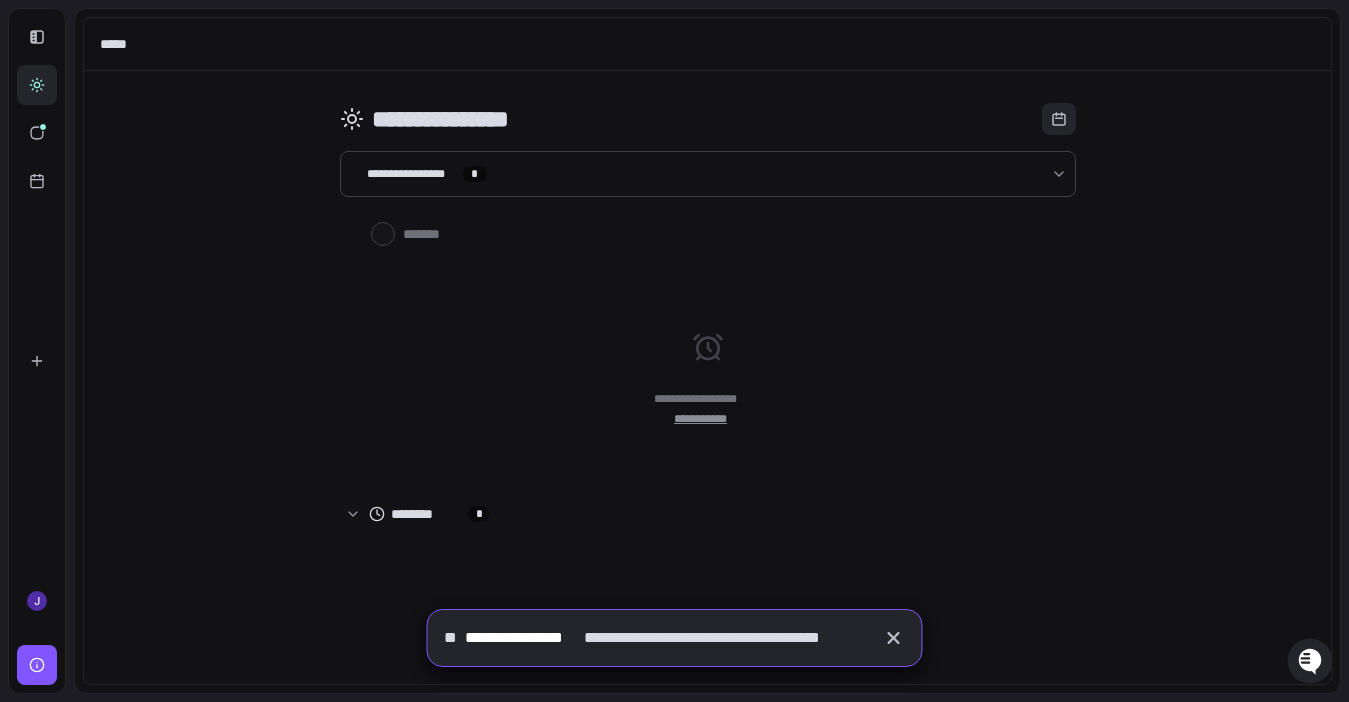 click 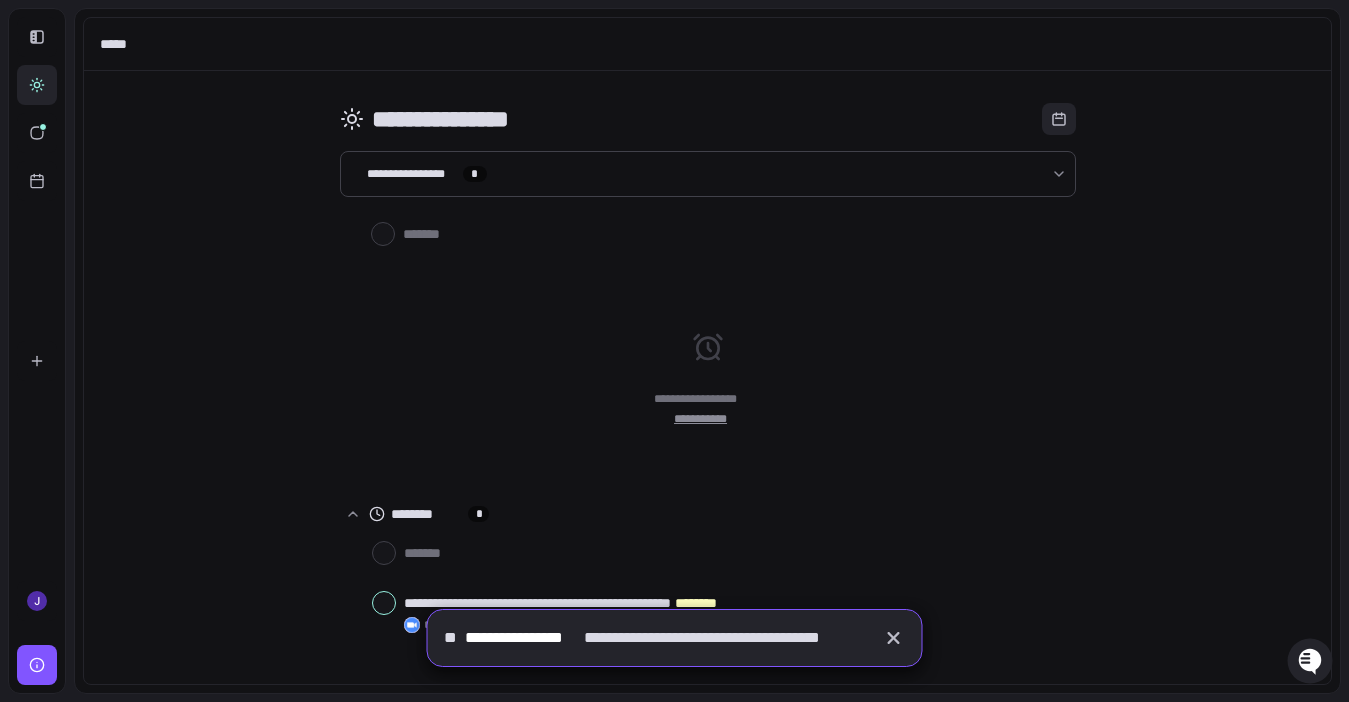 click 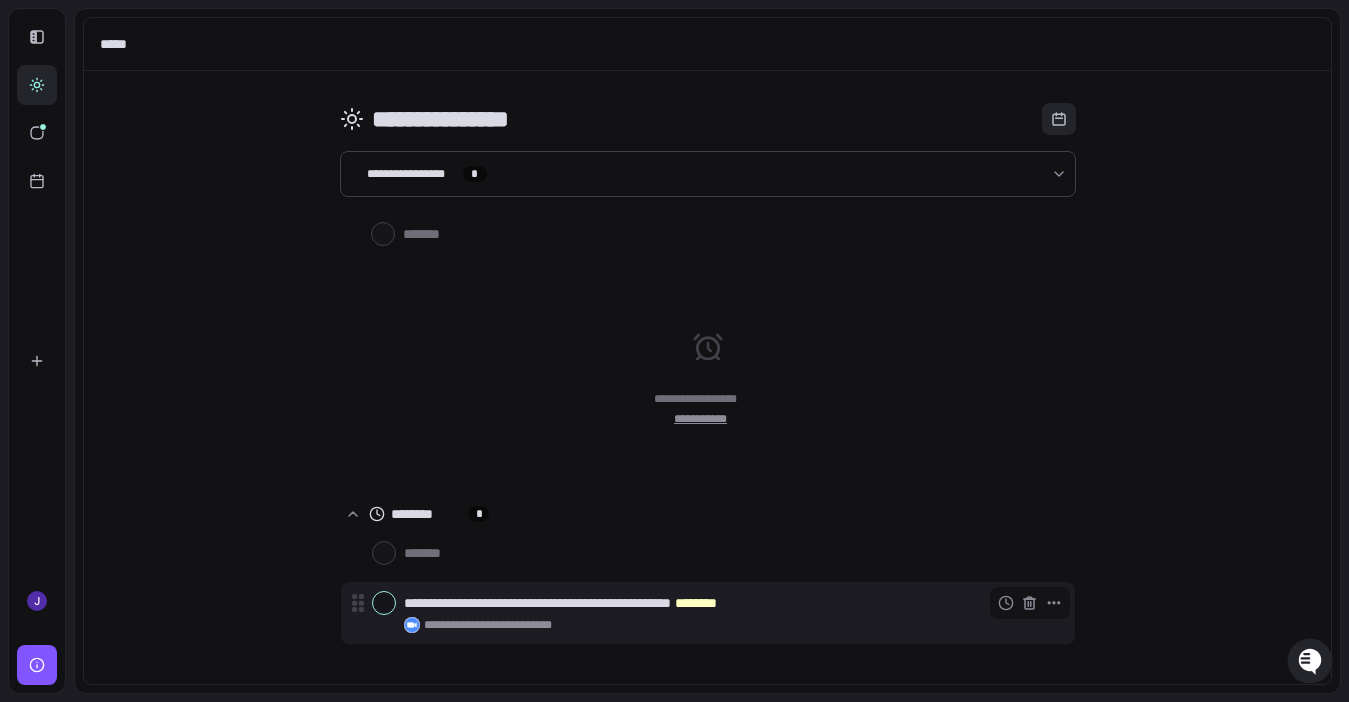 click at bounding box center [384, 603] 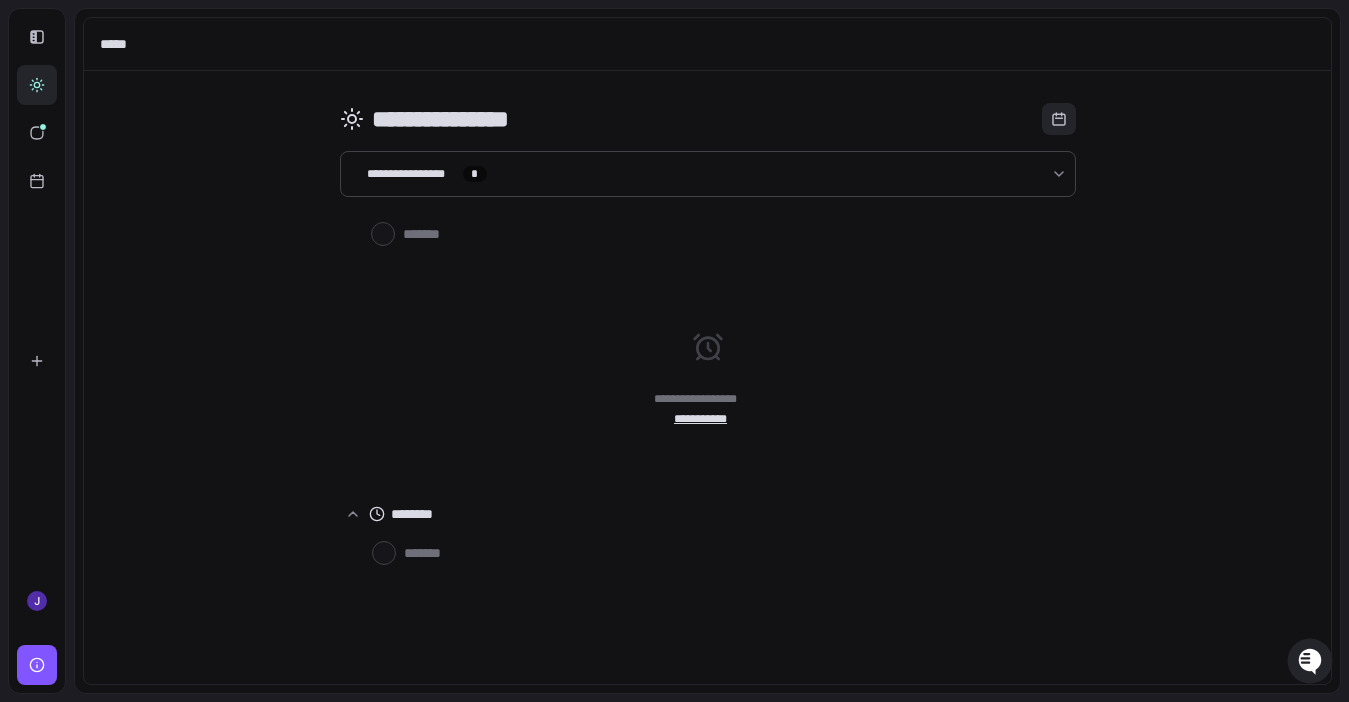 click on "**********" at bounding box center (707, 419) 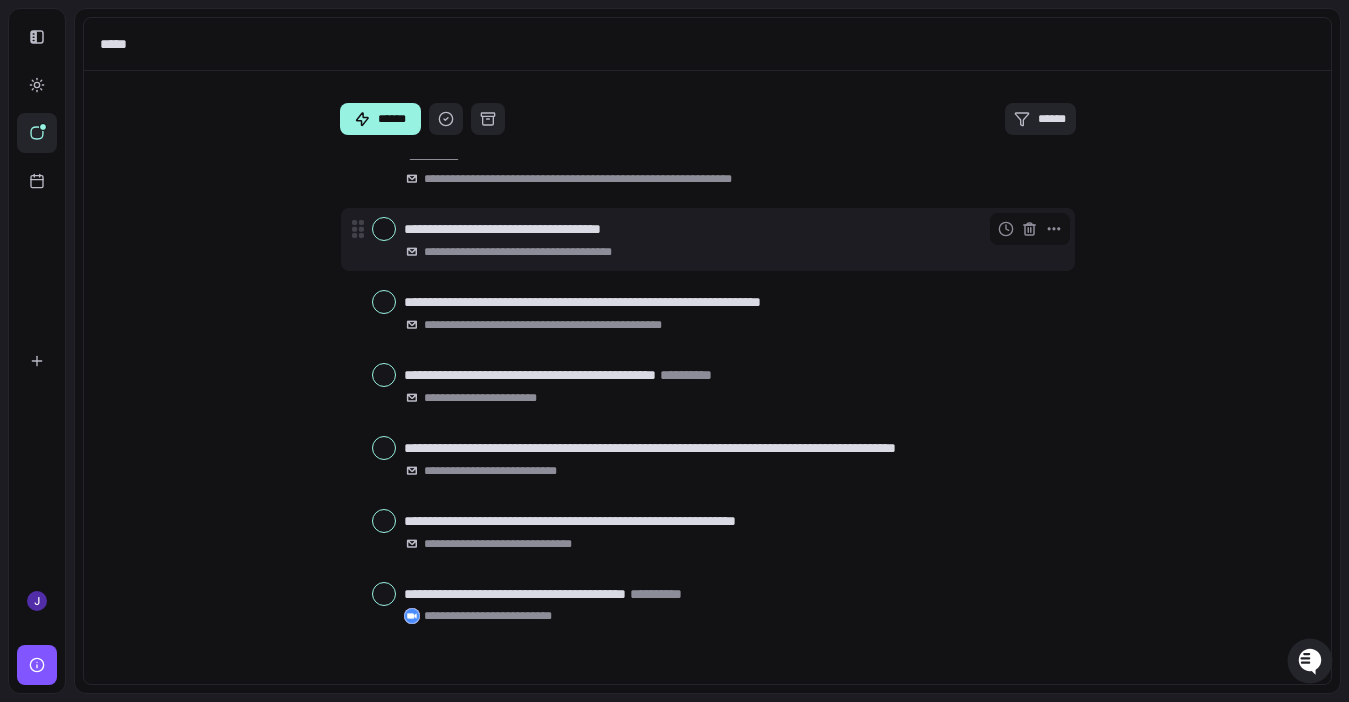scroll, scrollTop: 0, scrollLeft: 0, axis: both 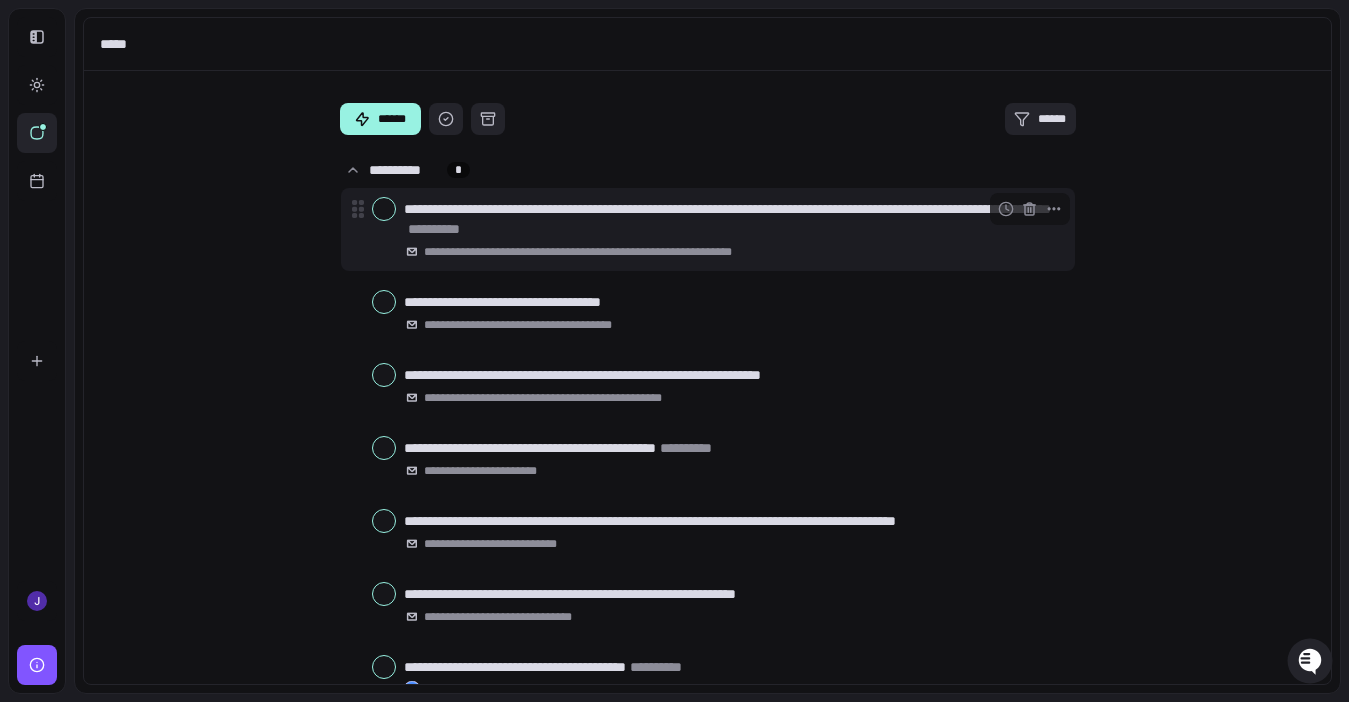 click at bounding box center (384, 209) 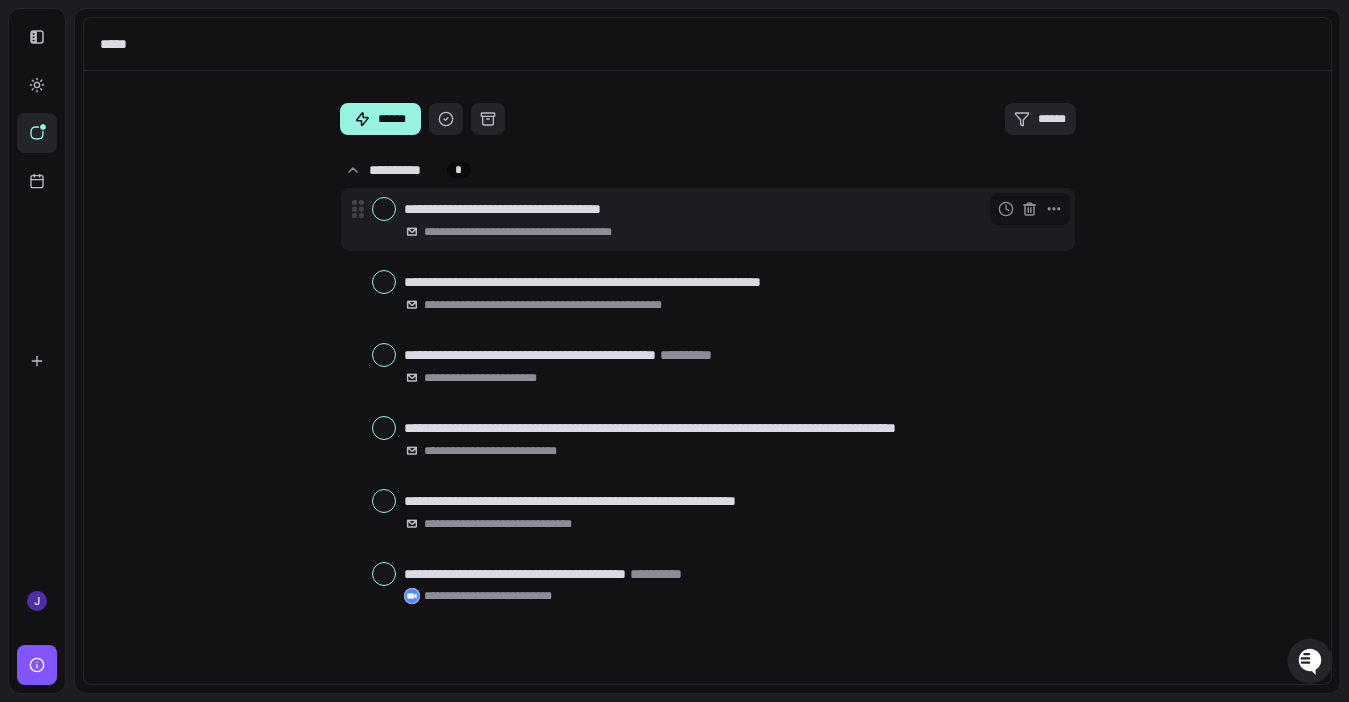 click at bounding box center (384, 209) 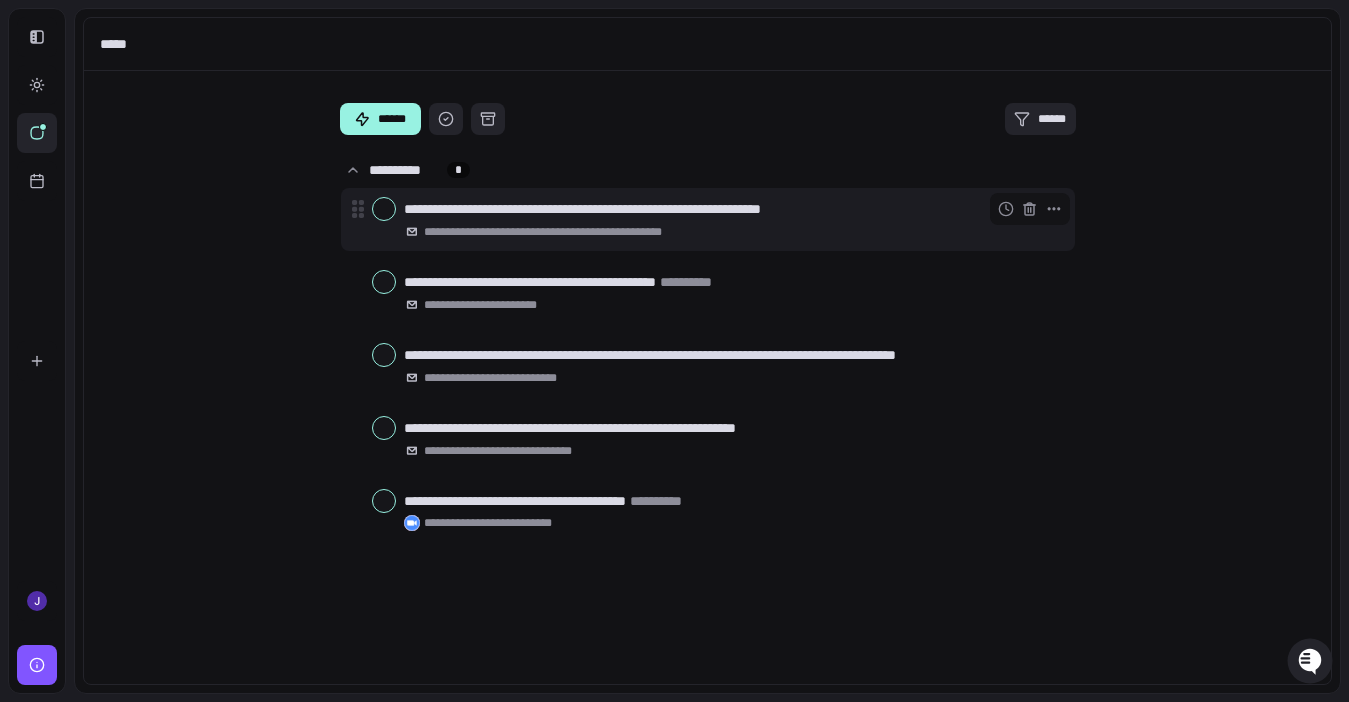 click at bounding box center (384, 209) 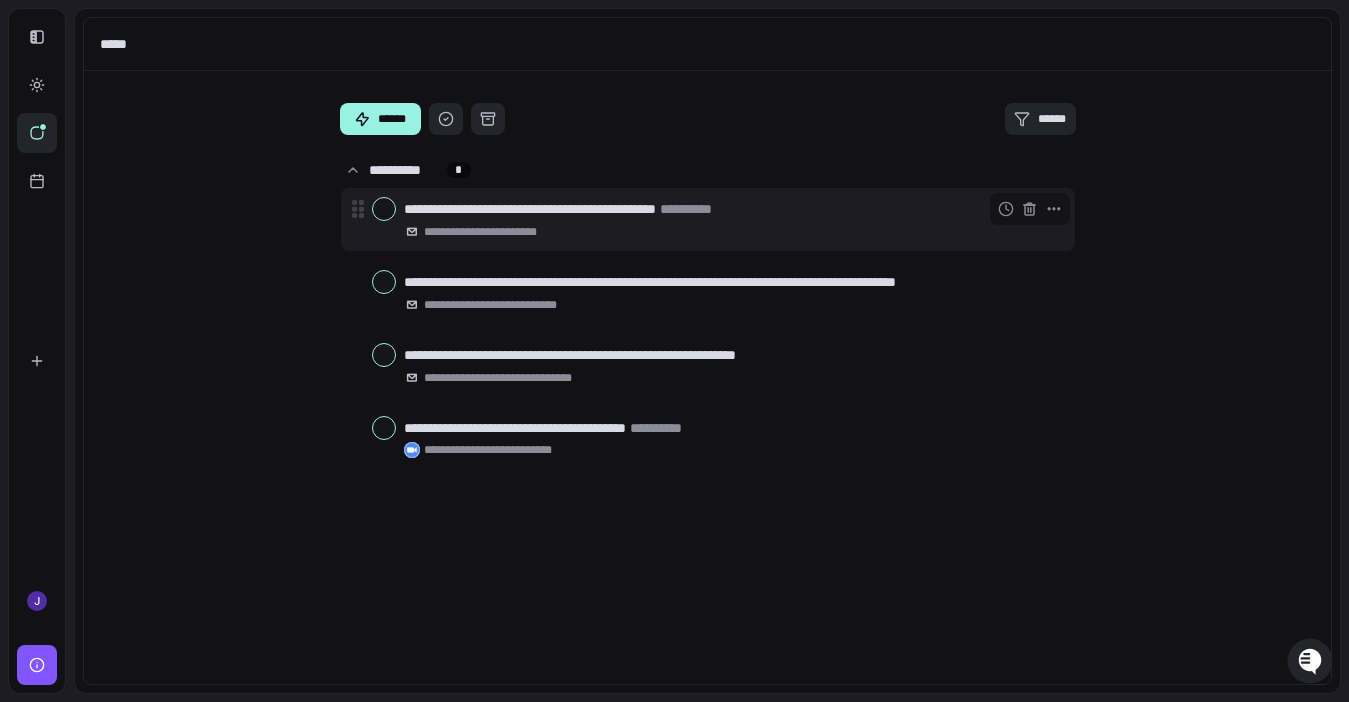 click on "**********" at bounding box center [735, 231] 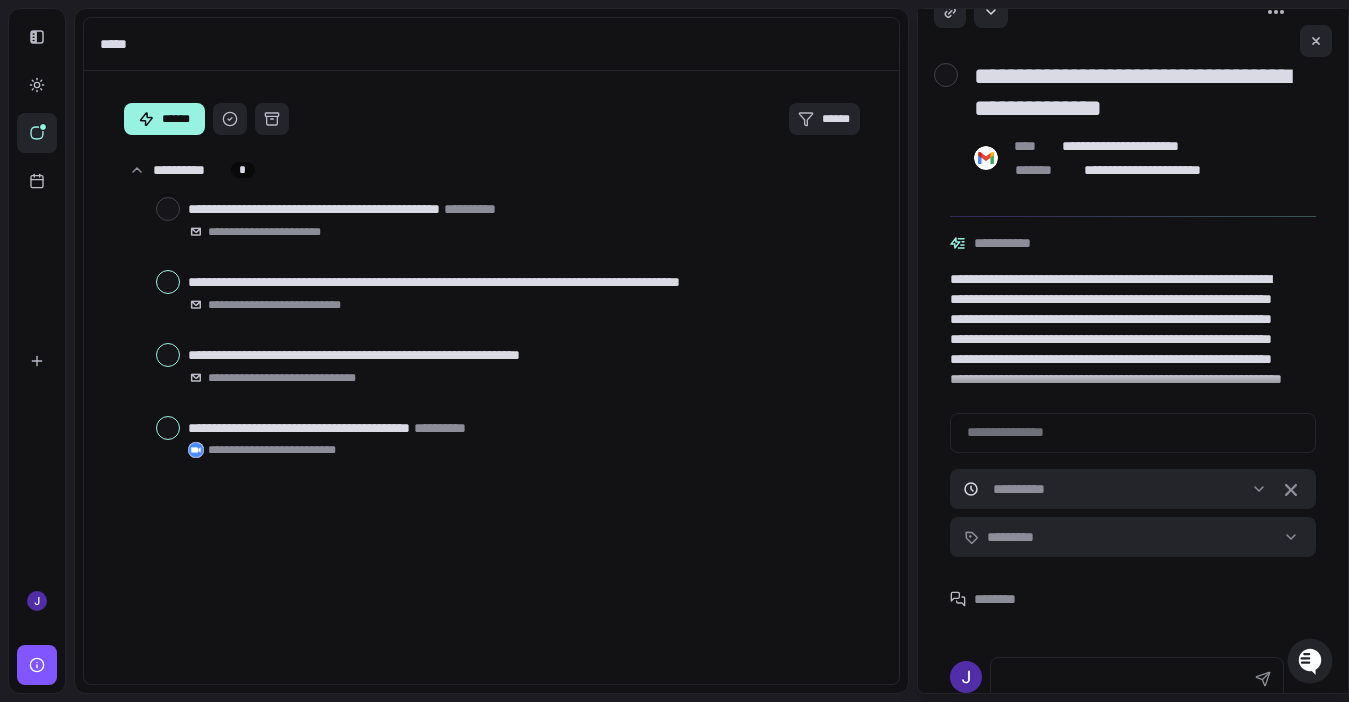 scroll, scrollTop: 53, scrollLeft: 0, axis: vertical 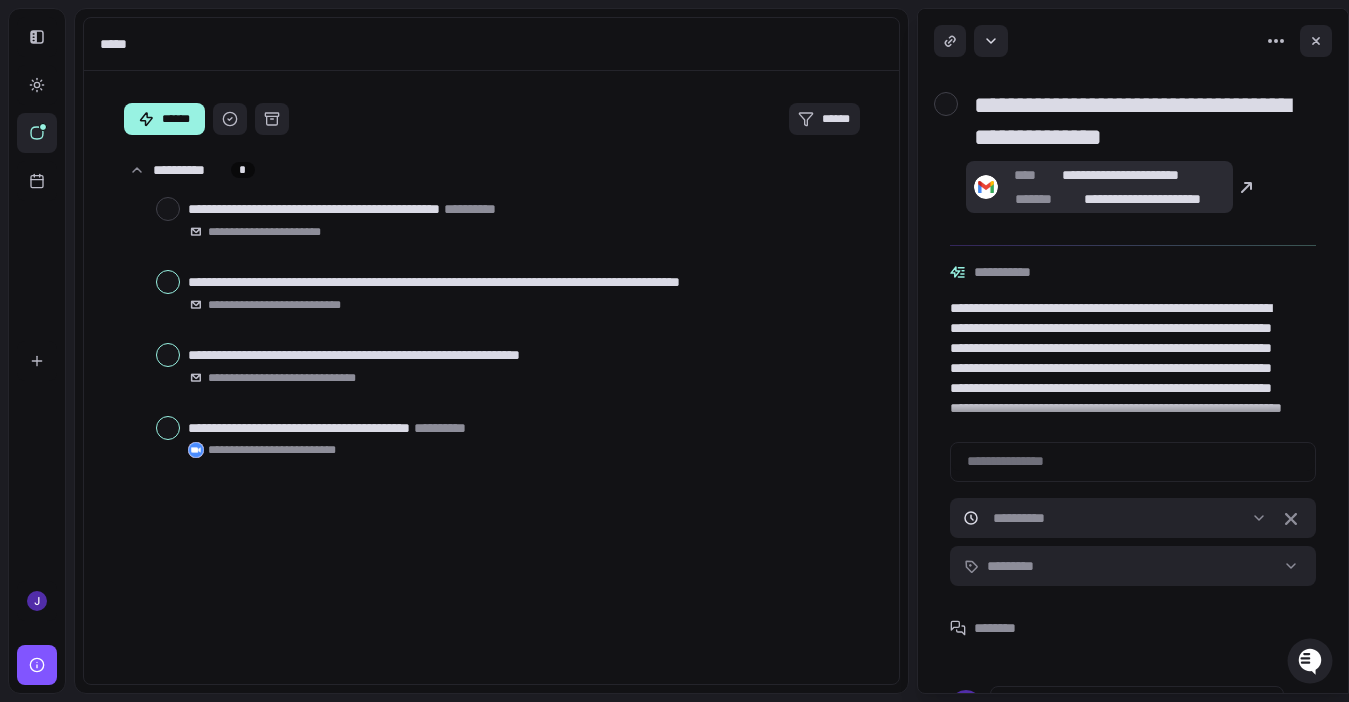 click on "**********" at bounding box center [1142, 199] 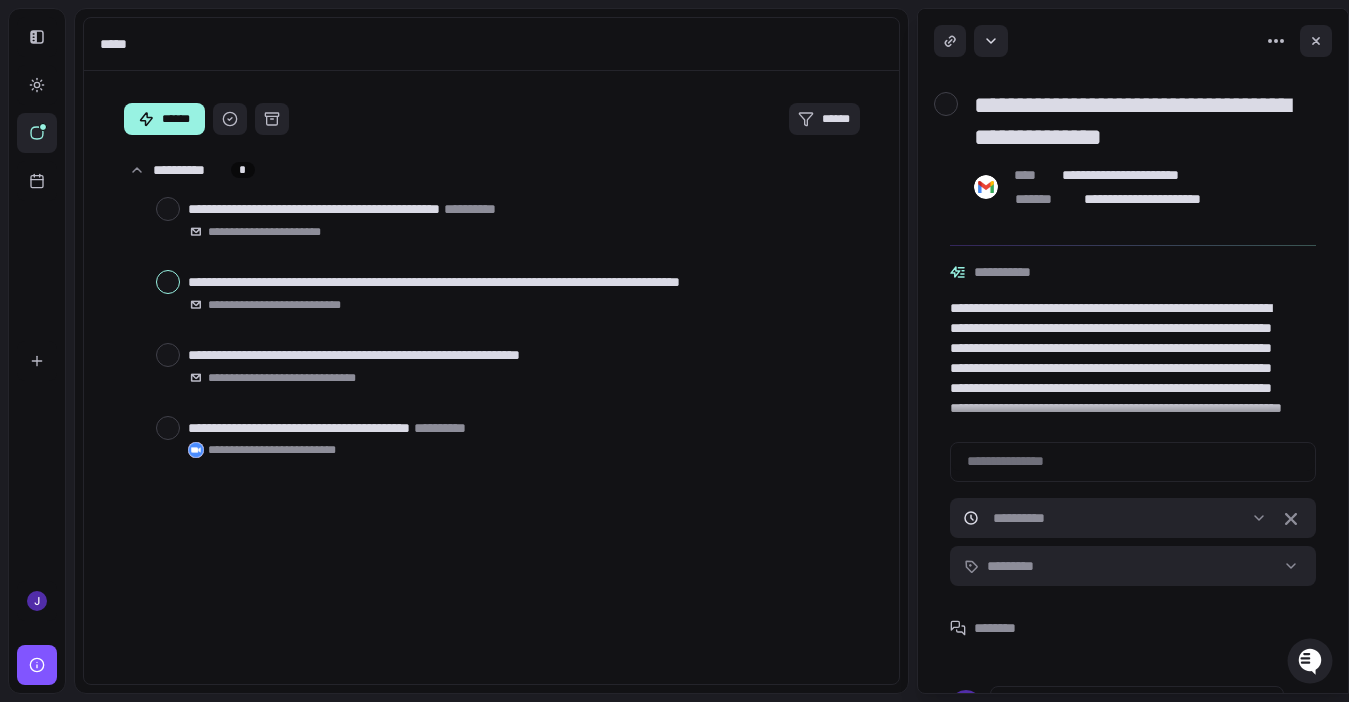 scroll, scrollTop: 52, scrollLeft: 0, axis: vertical 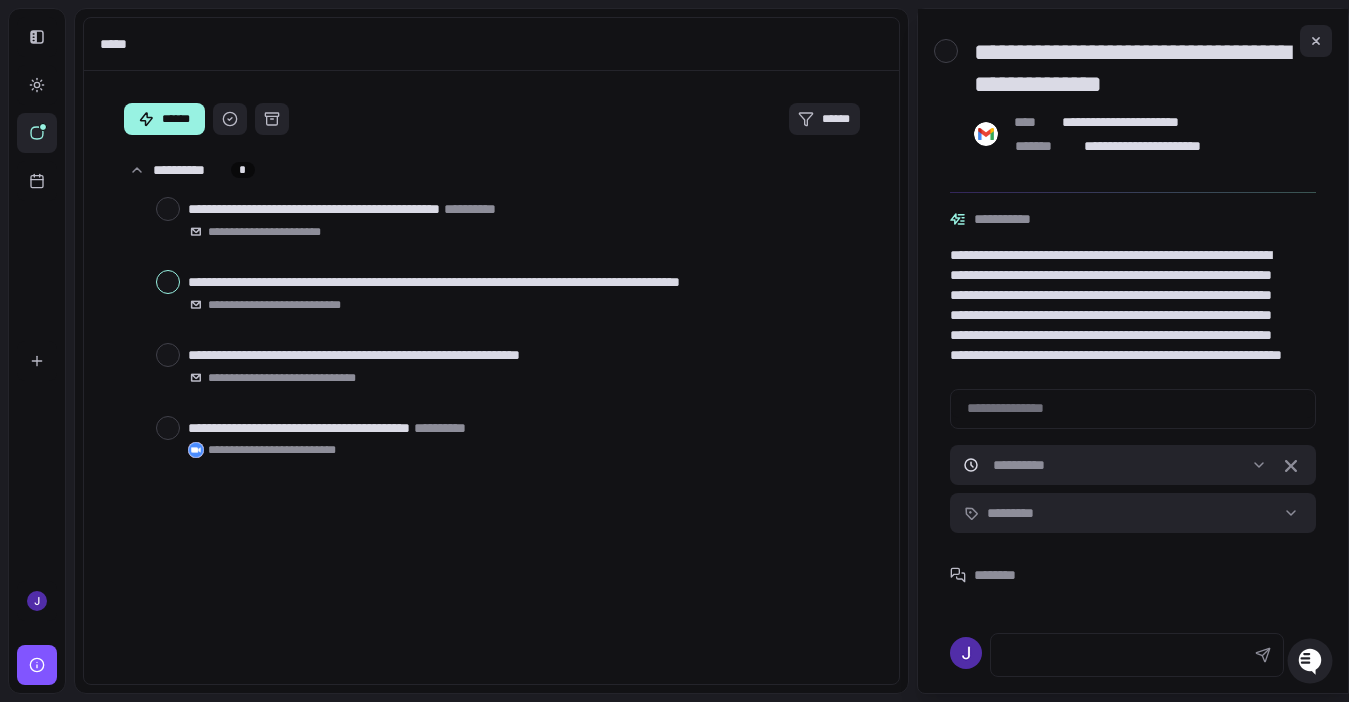 click at bounding box center [1113, 655] 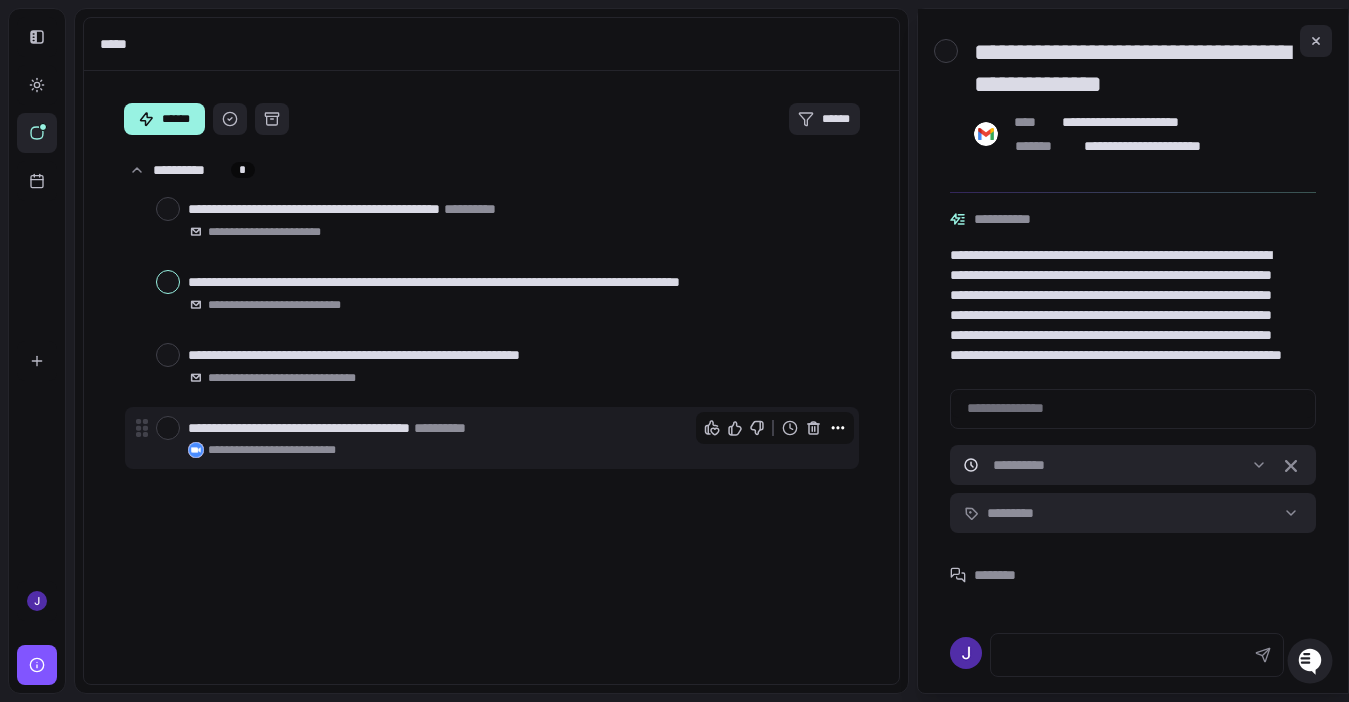 click at bounding box center [838, 428] 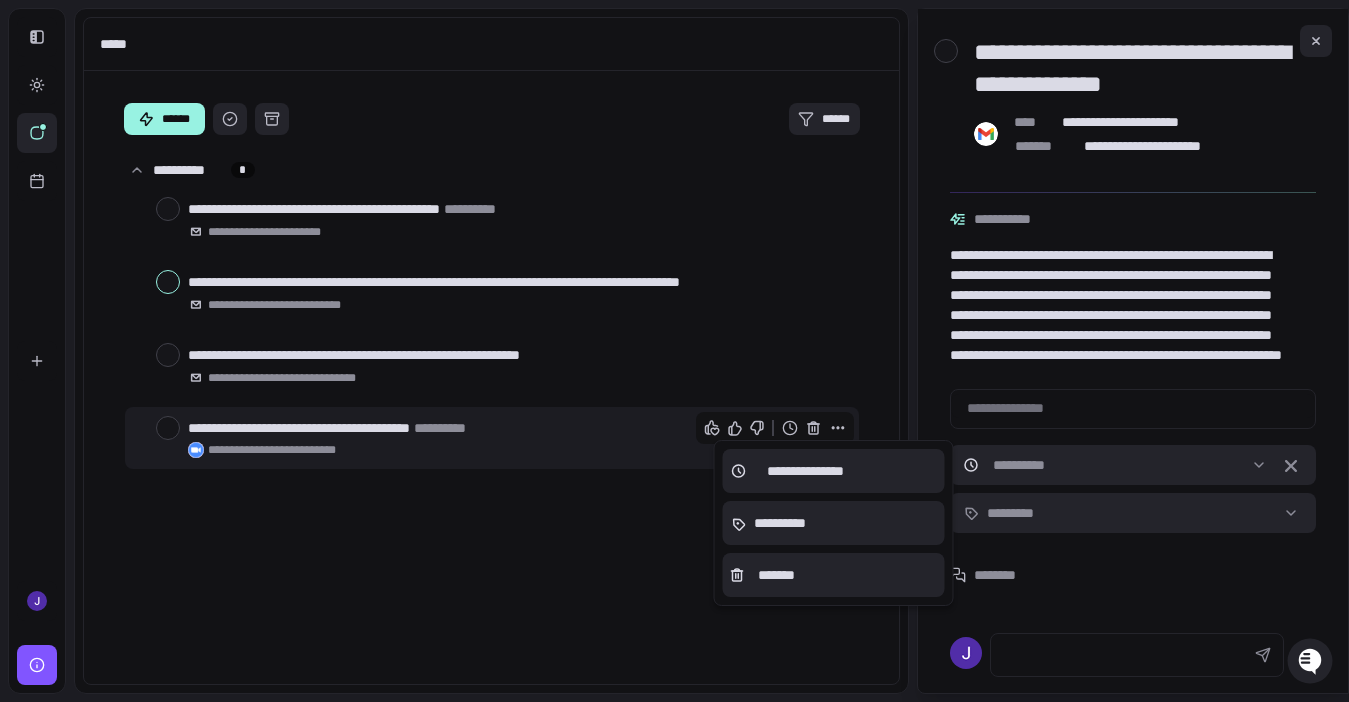 click at bounding box center (674, 351) 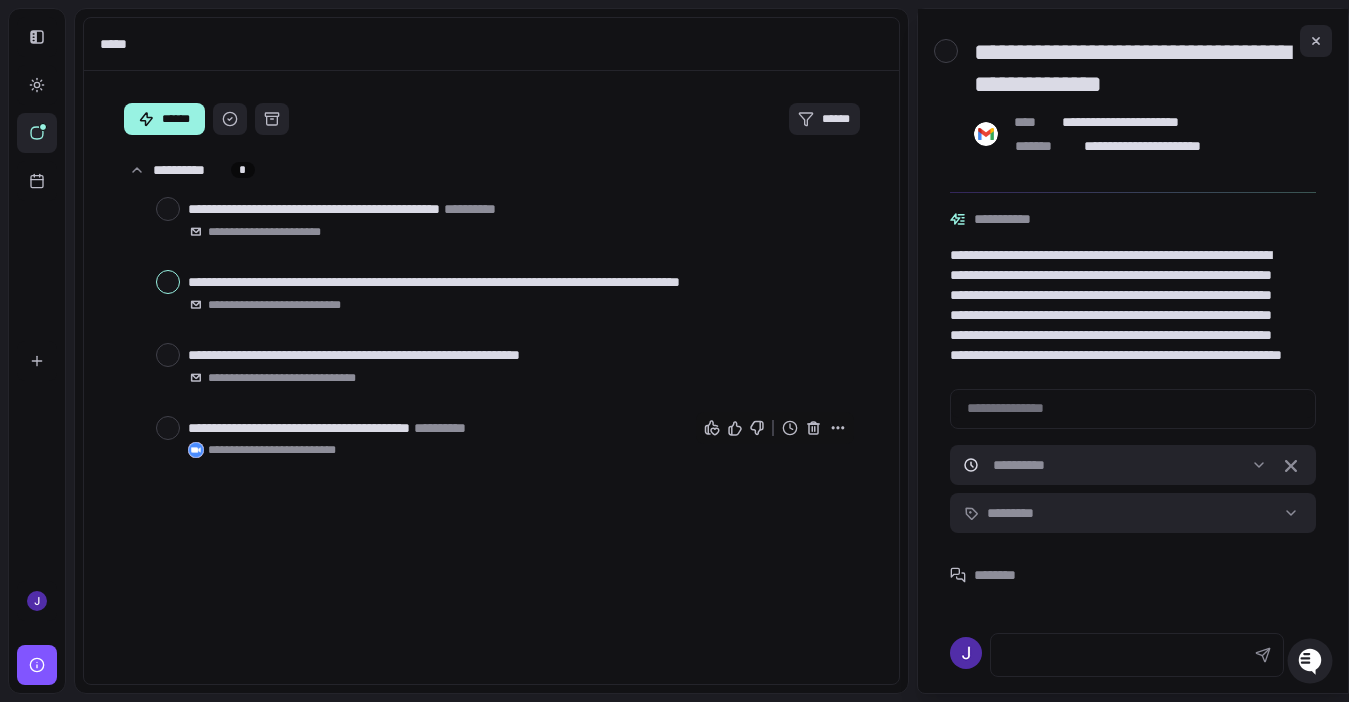 click at bounding box center [168, 355] 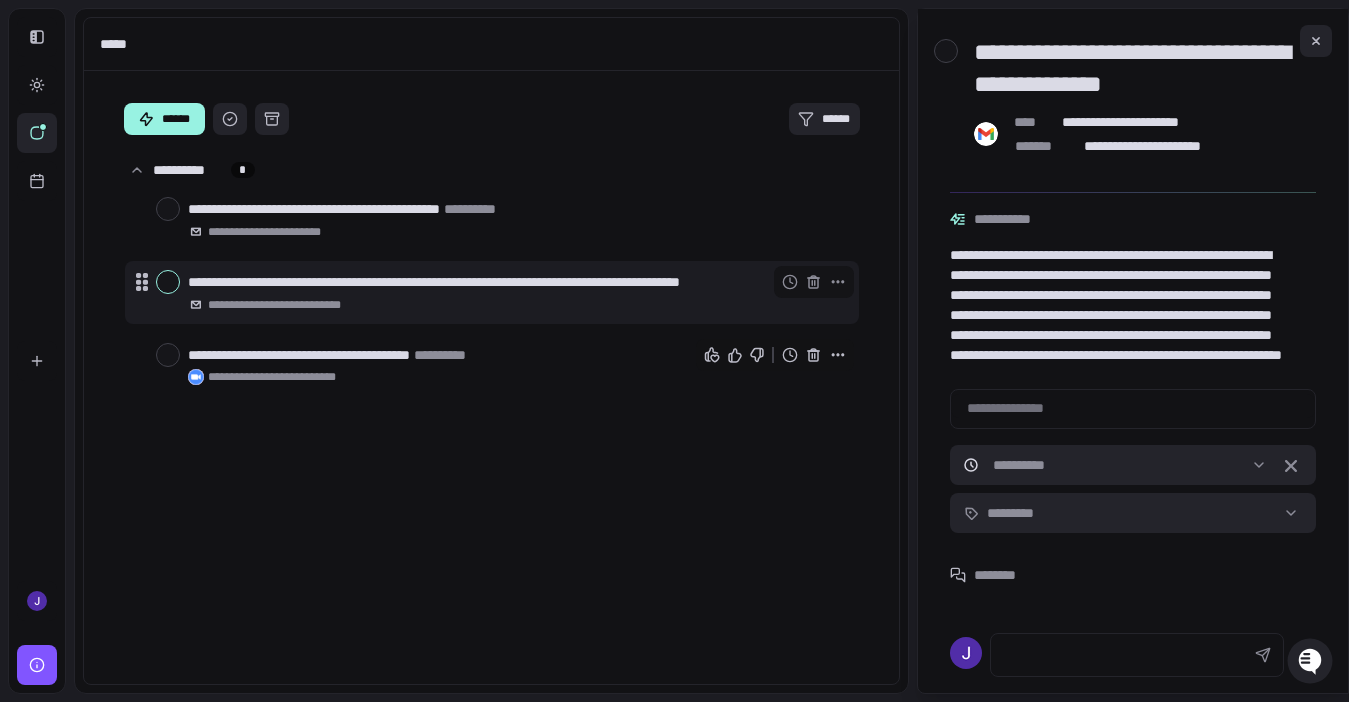 click 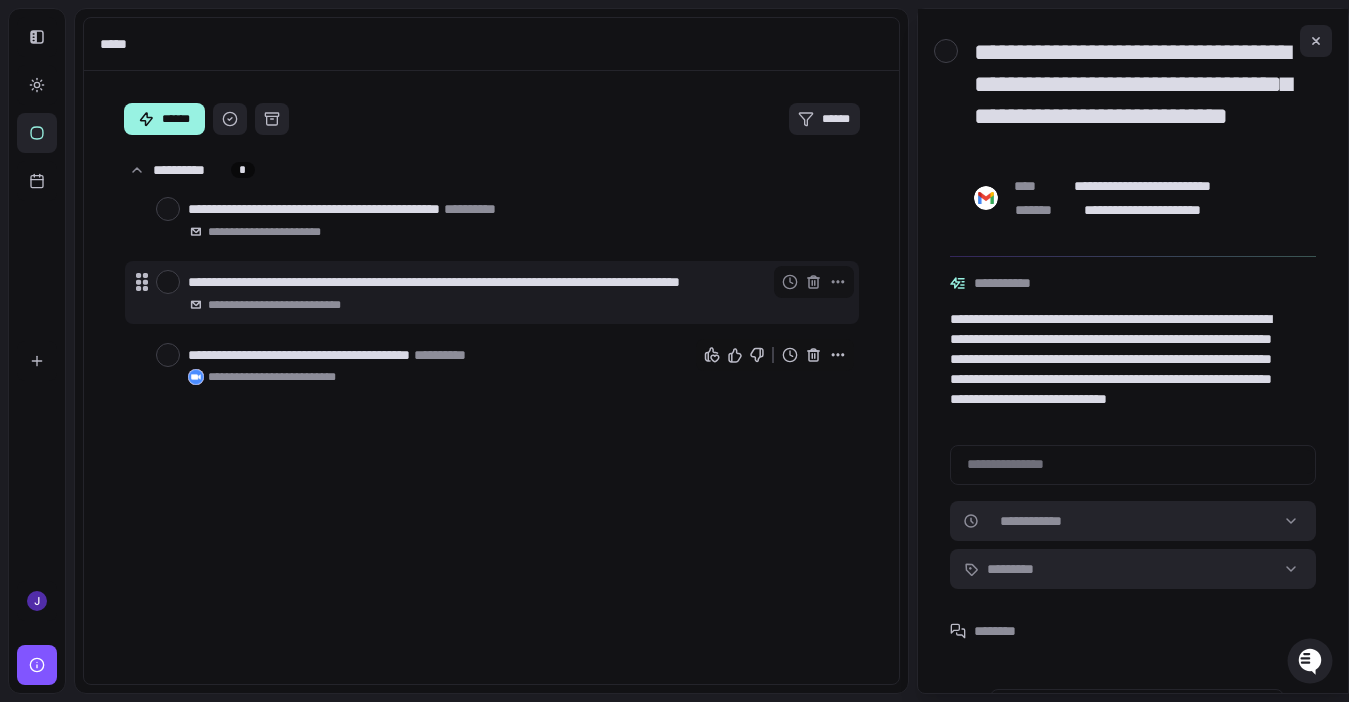 click 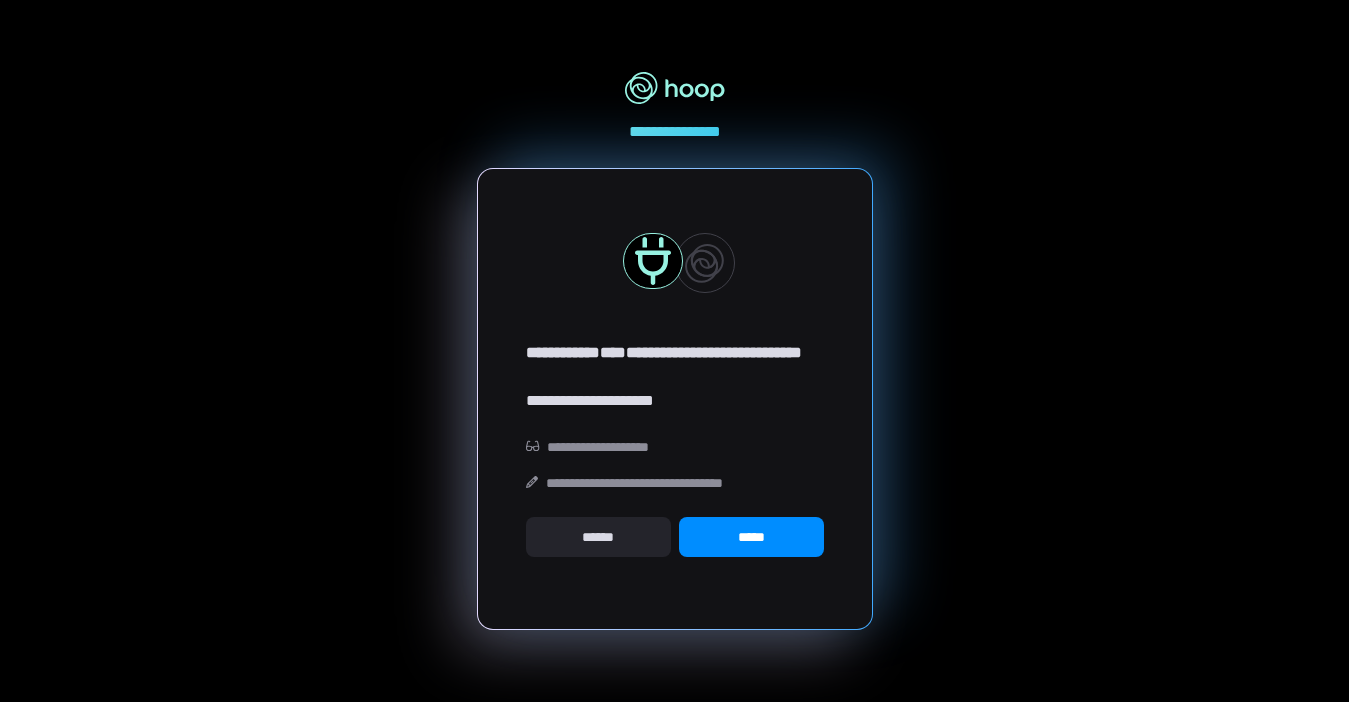 scroll, scrollTop: 0, scrollLeft: 0, axis: both 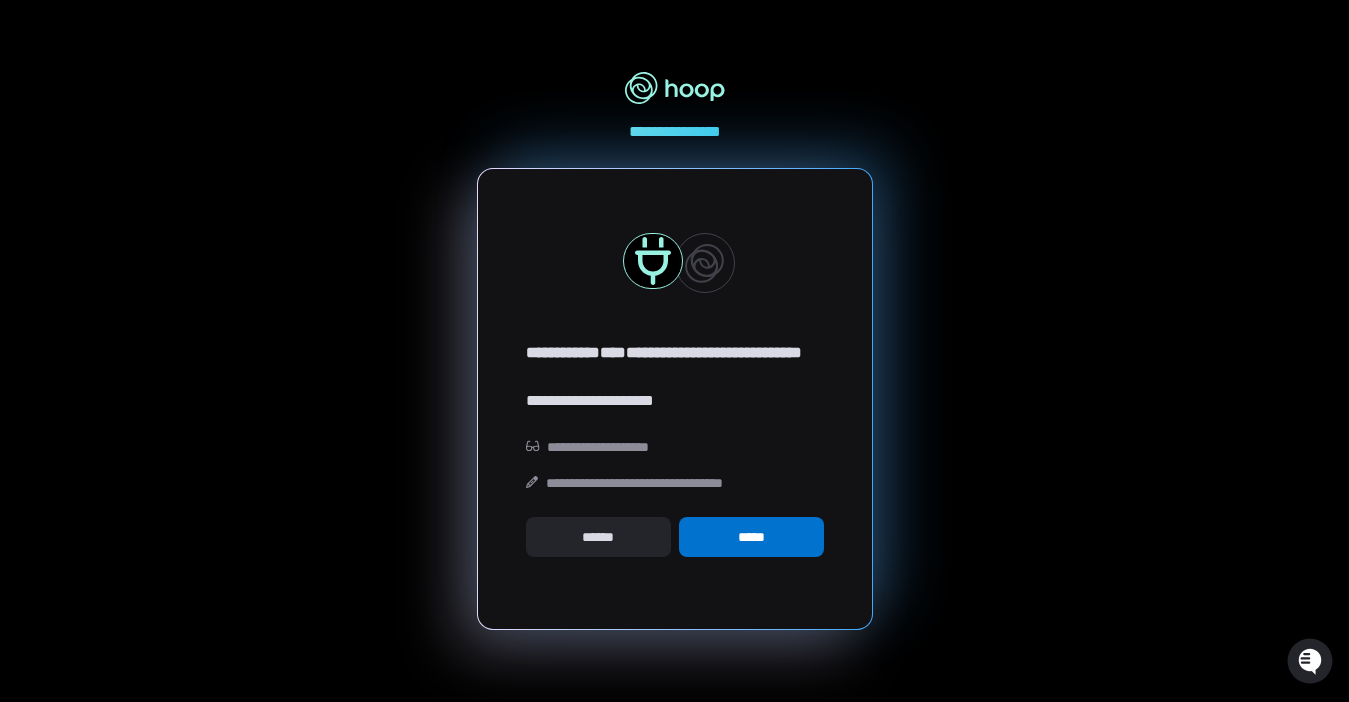 click on "*****" at bounding box center (751, 537) 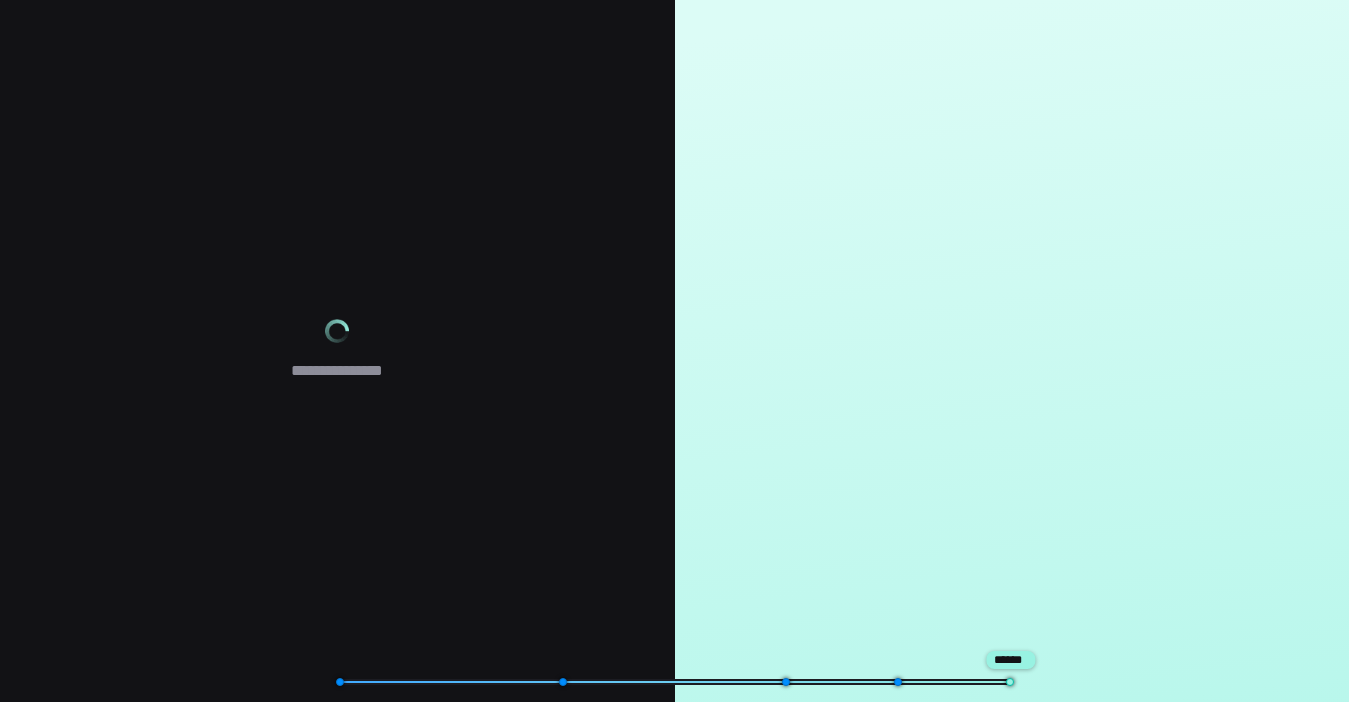 scroll, scrollTop: 0, scrollLeft: 0, axis: both 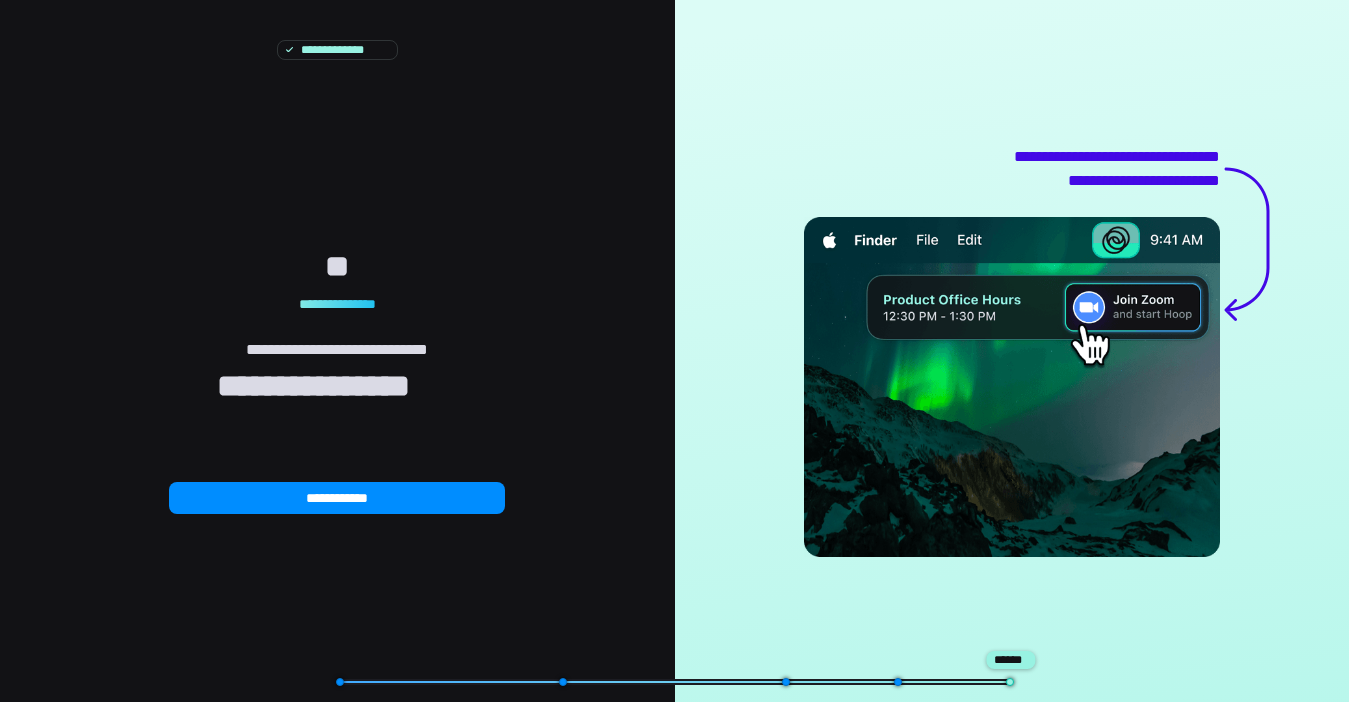 type on "*" 